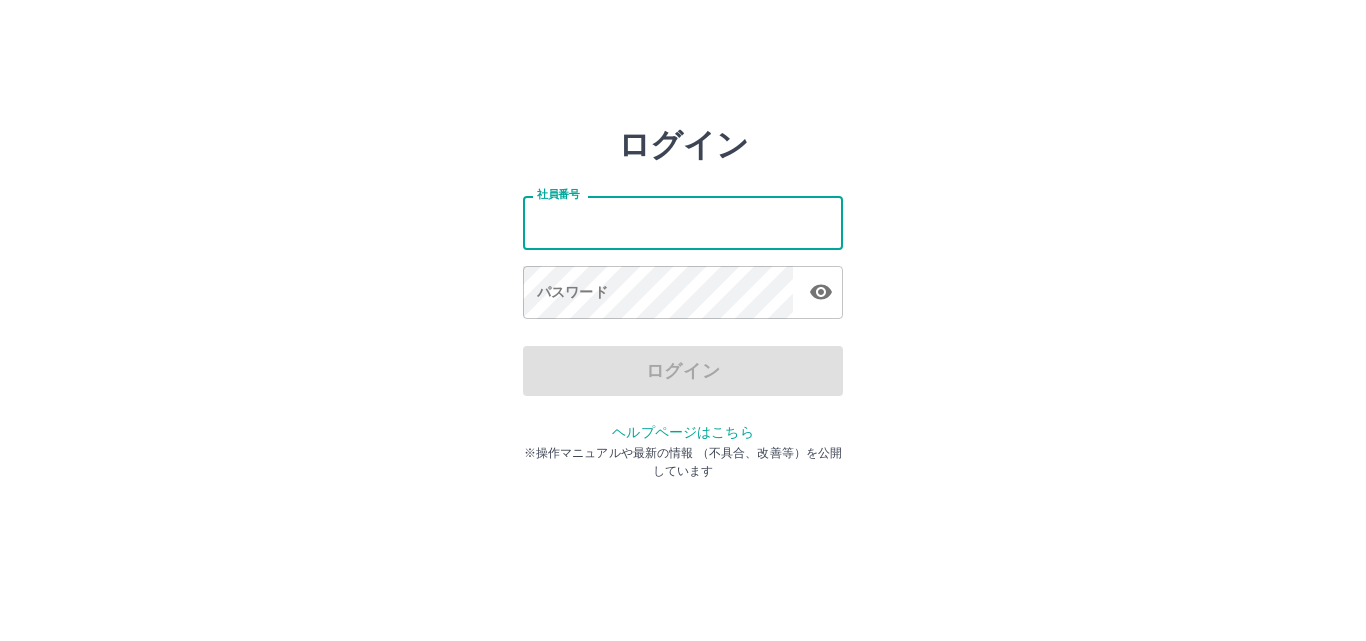 scroll, scrollTop: 0, scrollLeft: 0, axis: both 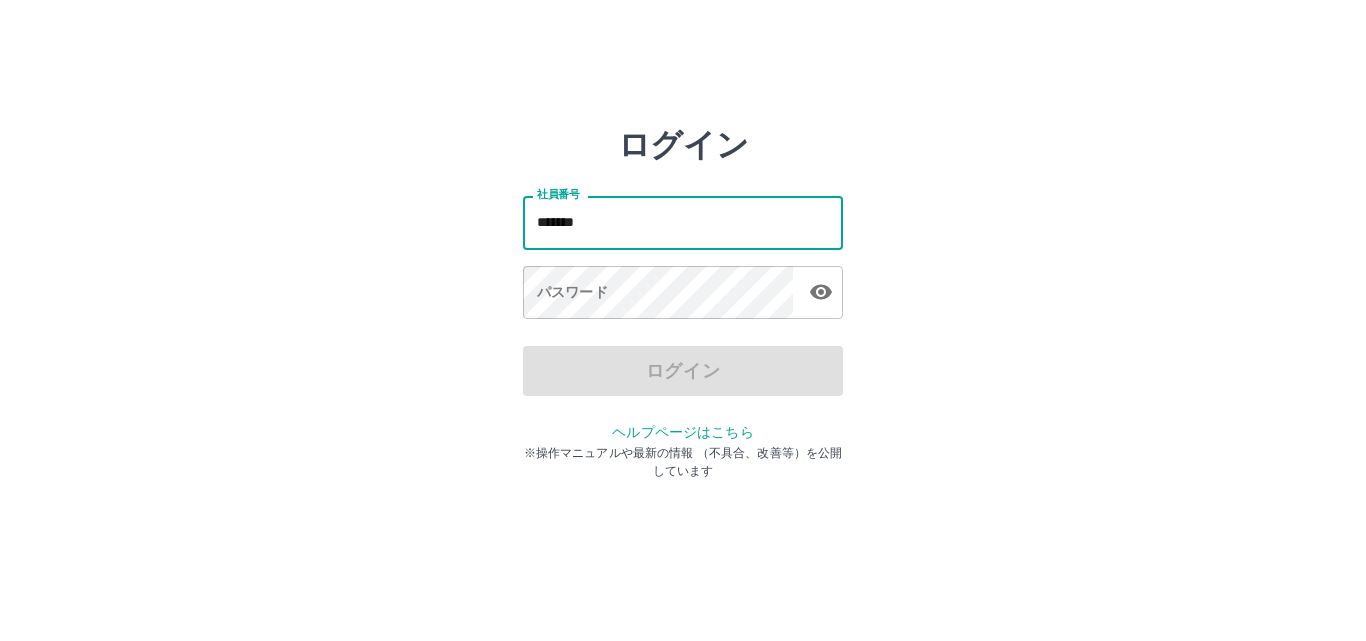 type on "*******" 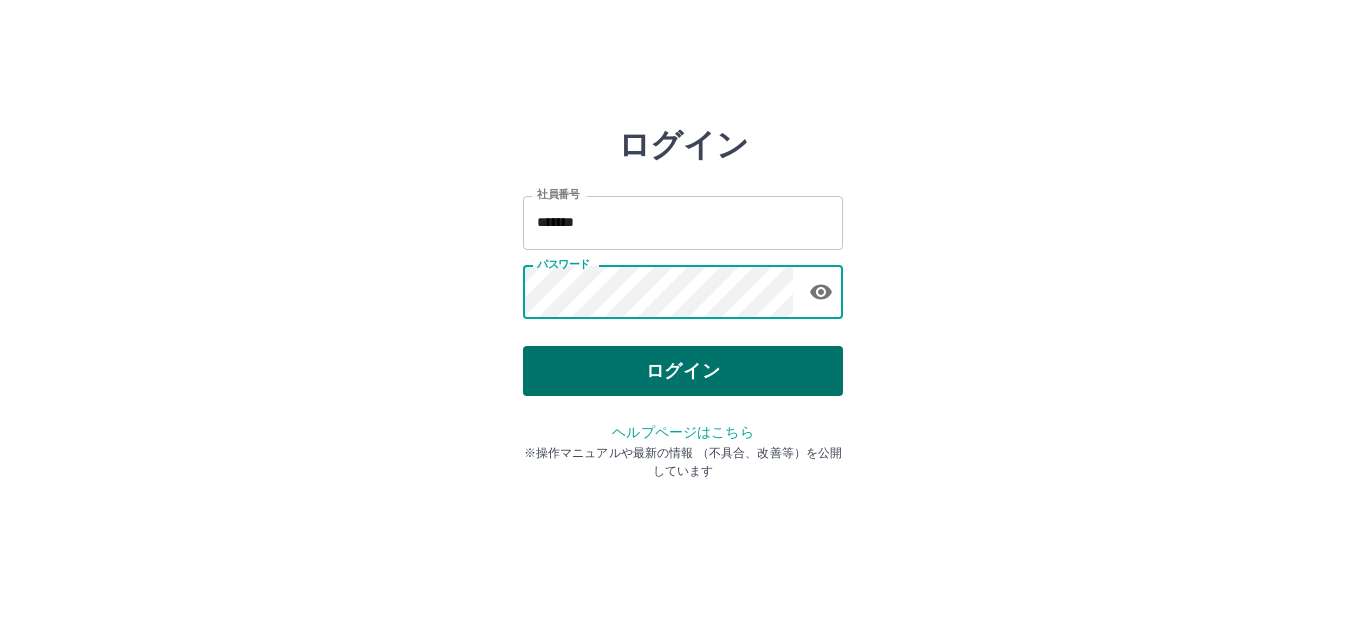 click on "ログイン" at bounding box center [683, 371] 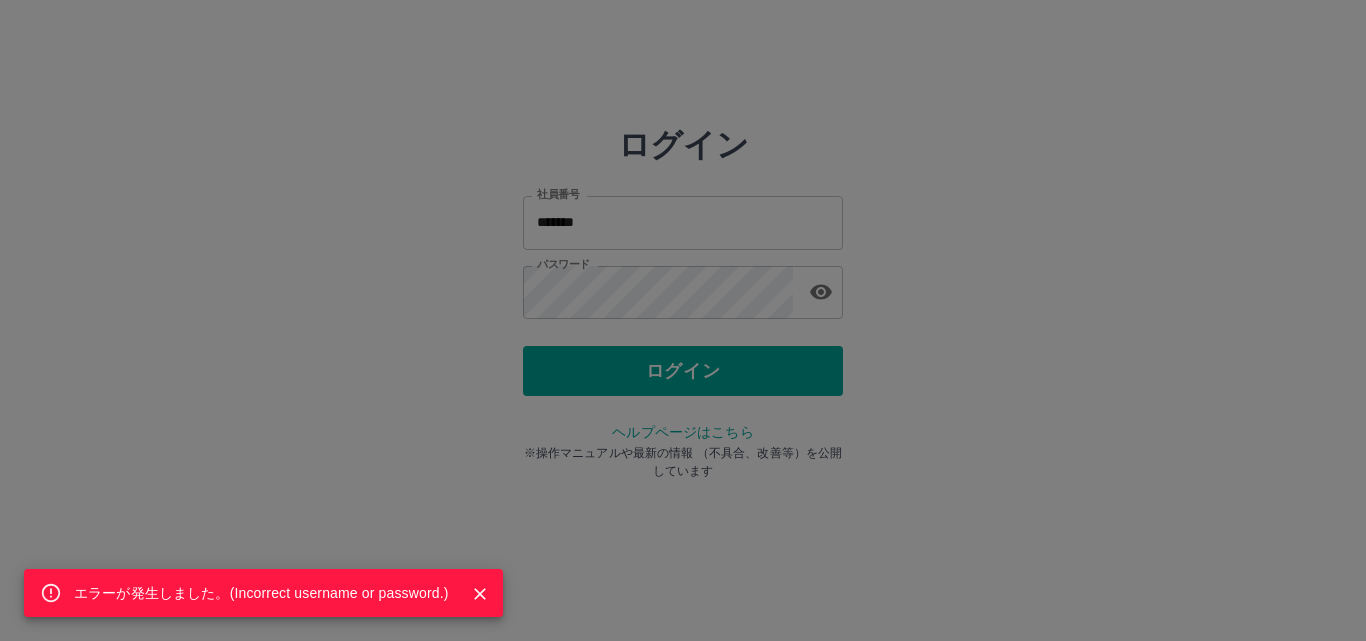 click on "エラーが発生しました。( Incorrect username or password. )" at bounding box center (683, 320) 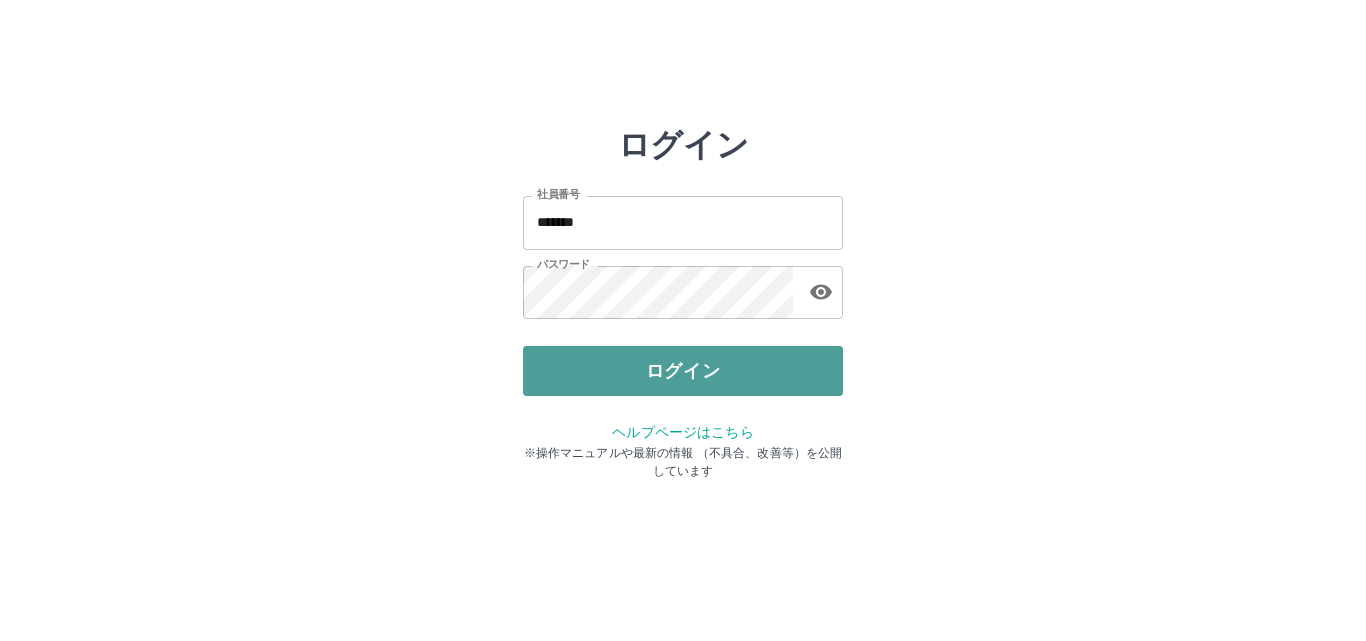 click on "ログイン" at bounding box center [683, 371] 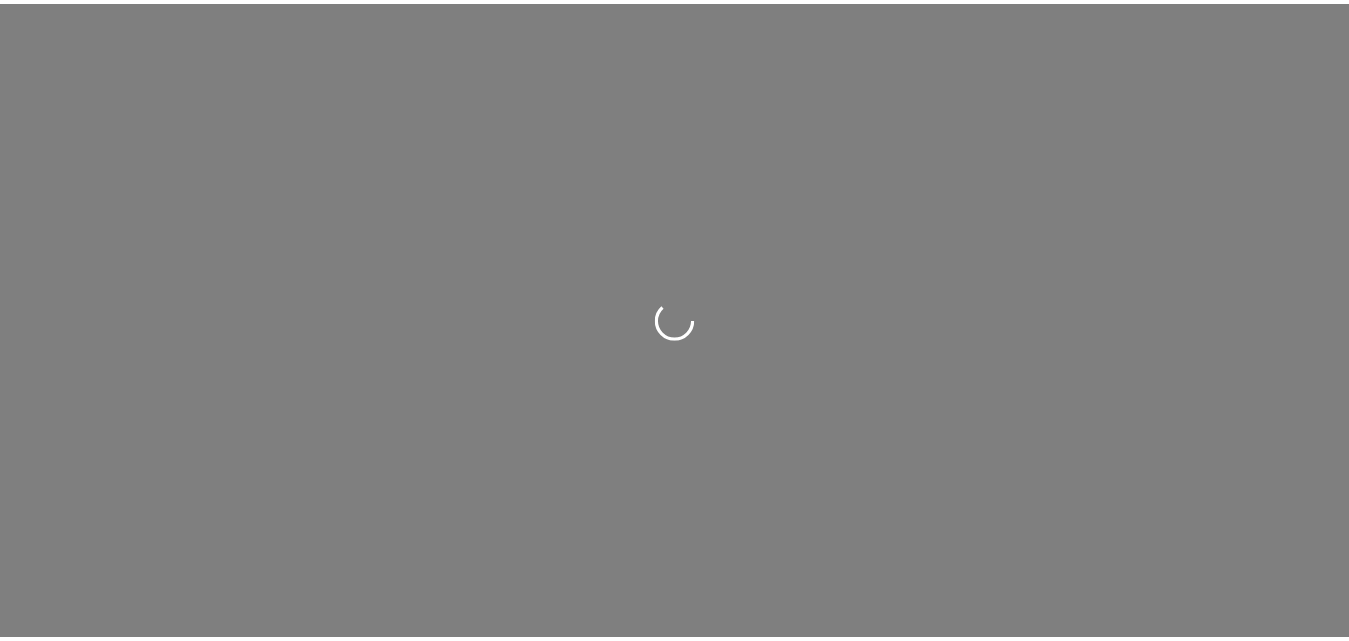 scroll, scrollTop: 0, scrollLeft: 0, axis: both 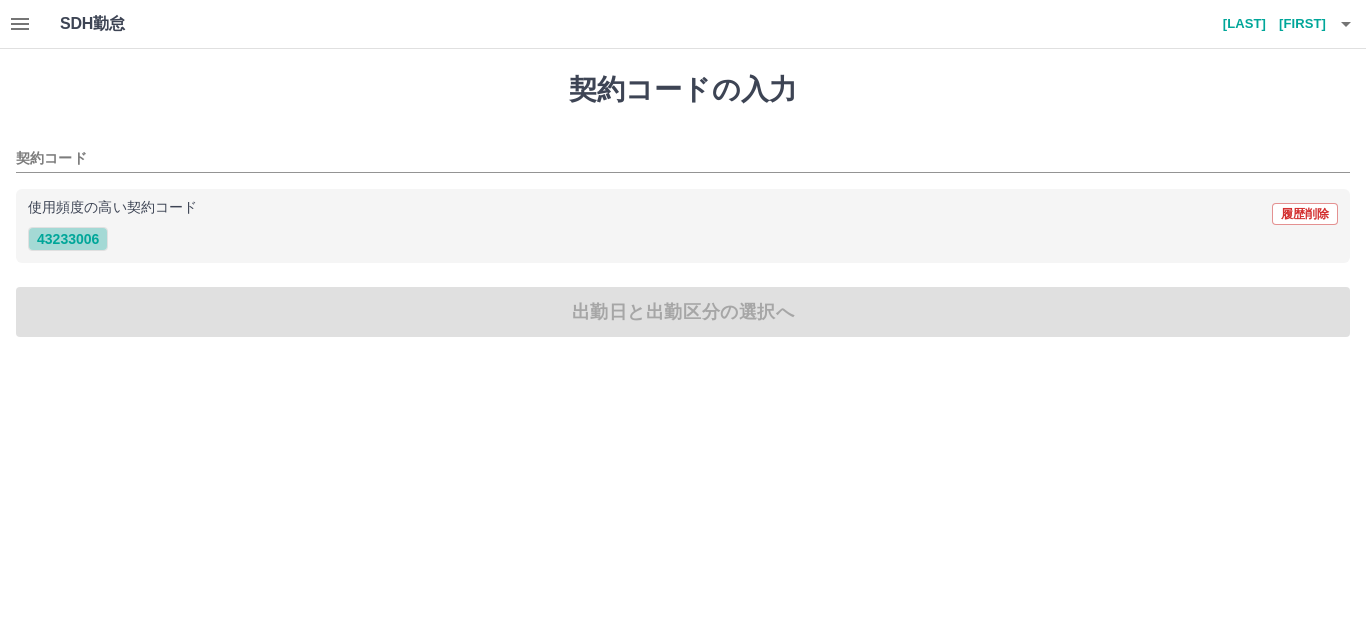 click on "43233006" at bounding box center (68, 239) 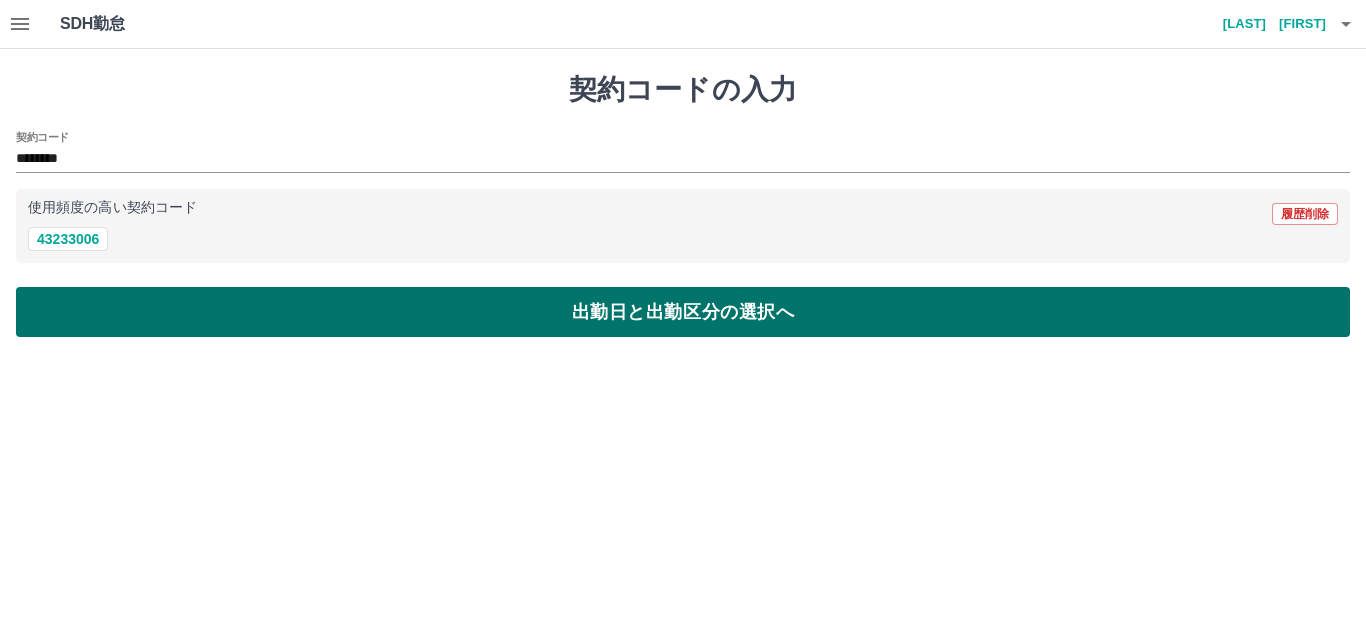 click on "出勤日と出勤区分の選択へ" at bounding box center [683, 312] 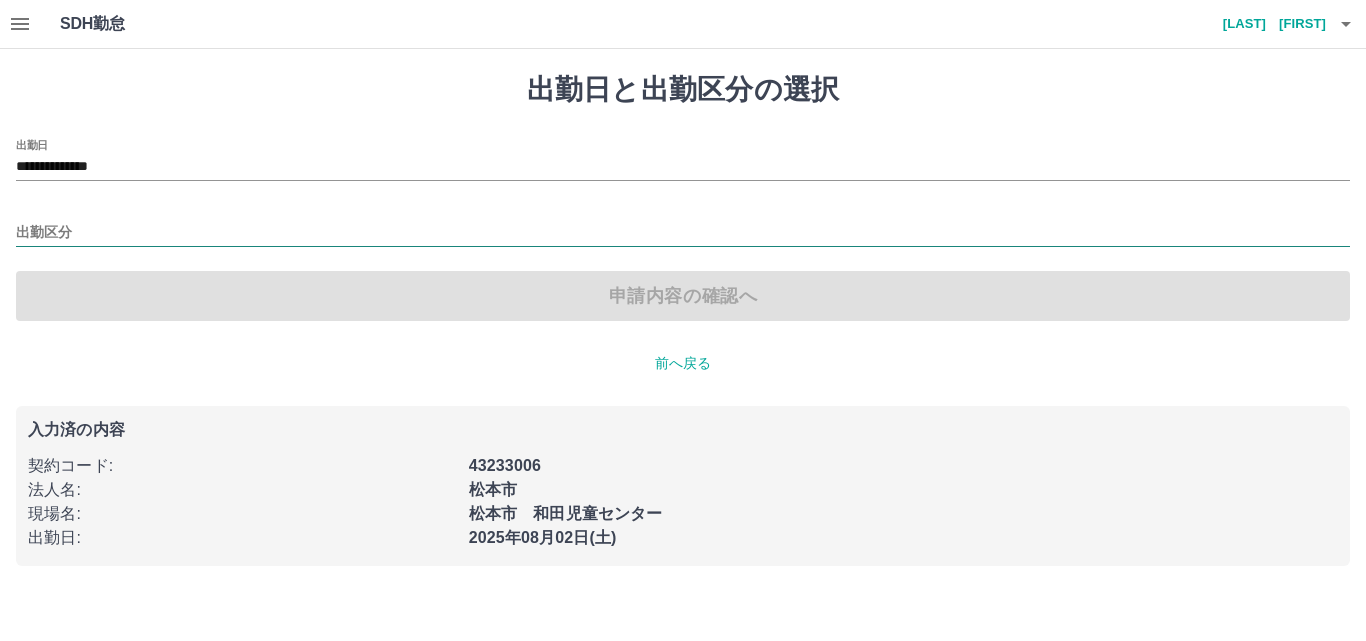 click on "出勤区分" at bounding box center (683, 233) 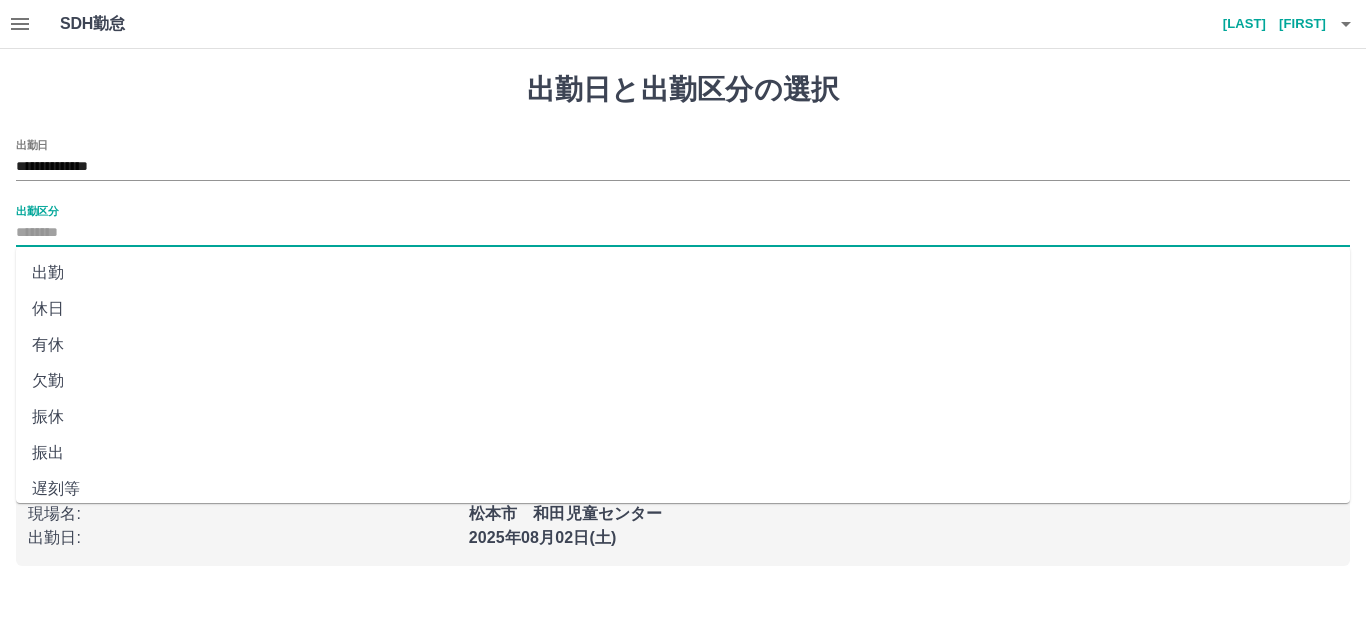 click on "出勤" at bounding box center (683, 273) 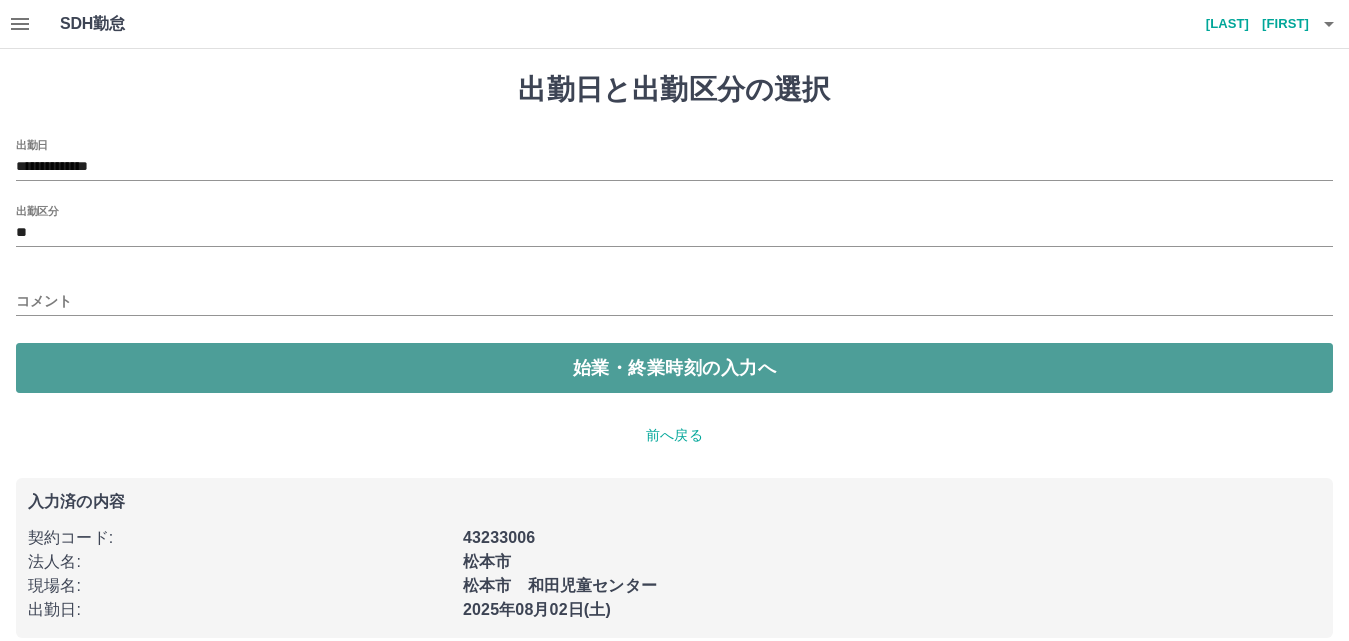 click on "始業・終業時刻の入力へ" at bounding box center [674, 368] 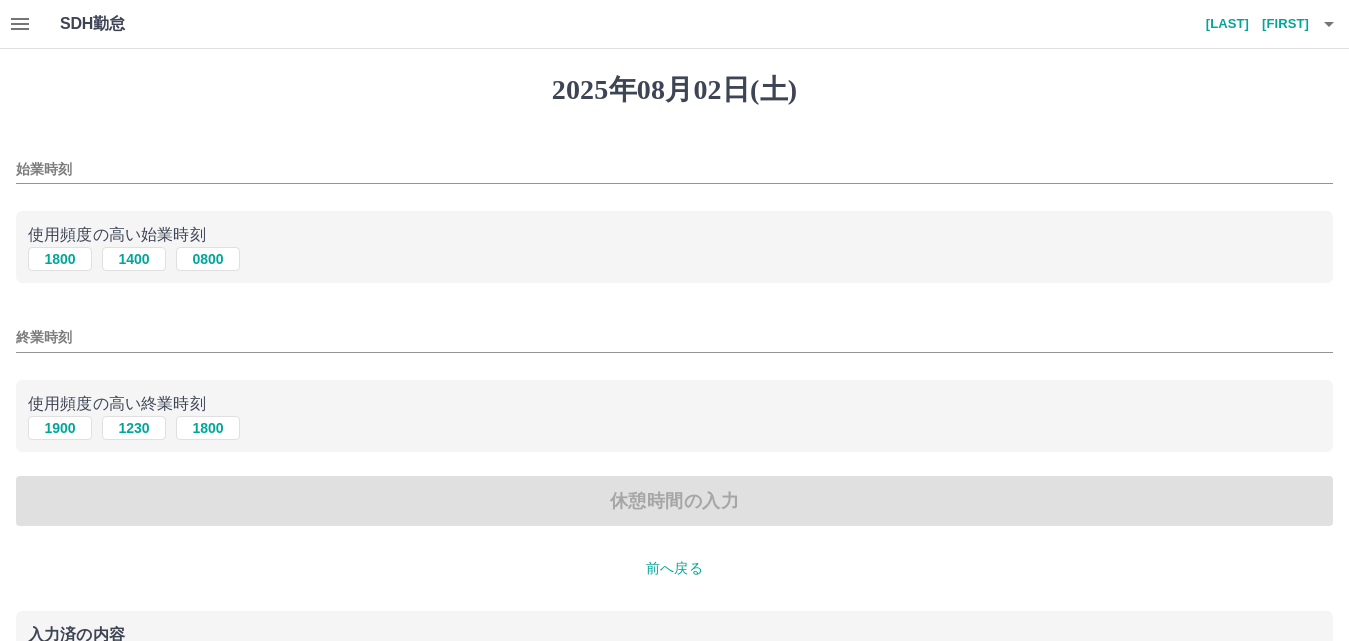drag, startPoint x: 126, startPoint y: 162, endPoint x: 158, endPoint y: 153, distance: 33.24154 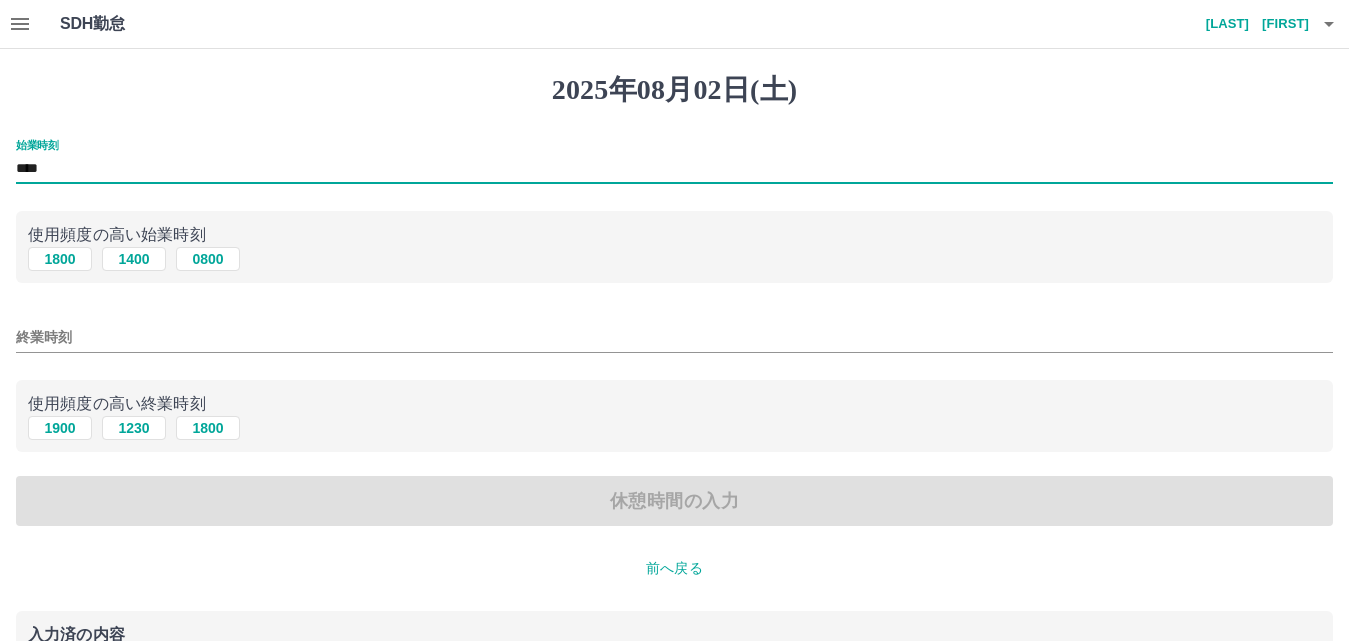 type on "****" 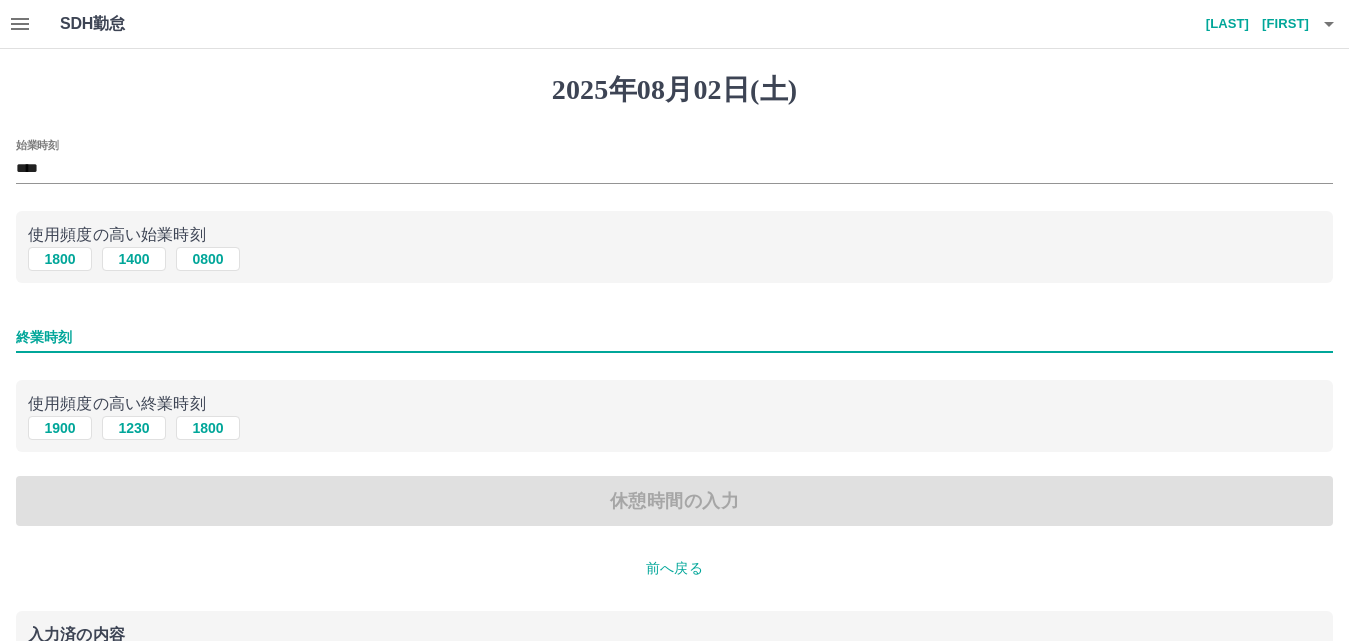 click on "終業時刻" at bounding box center (674, 337) 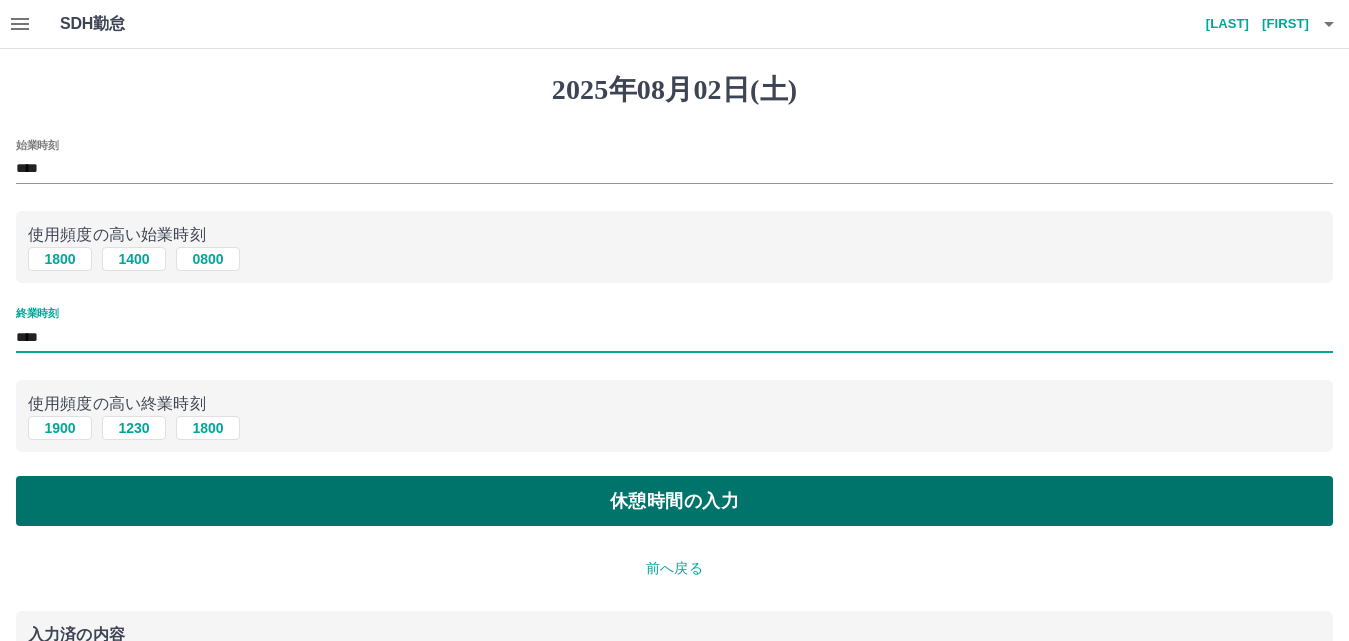 type on "****" 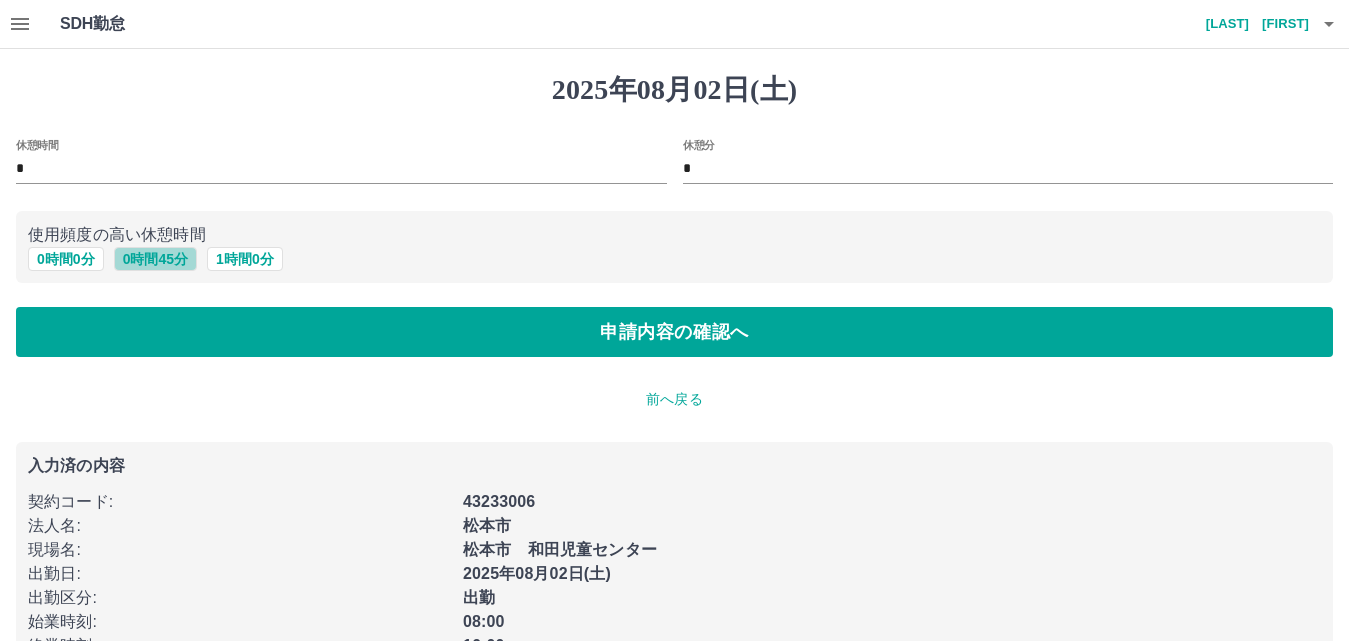 click on "0 時間 45 分" at bounding box center [155, 259] 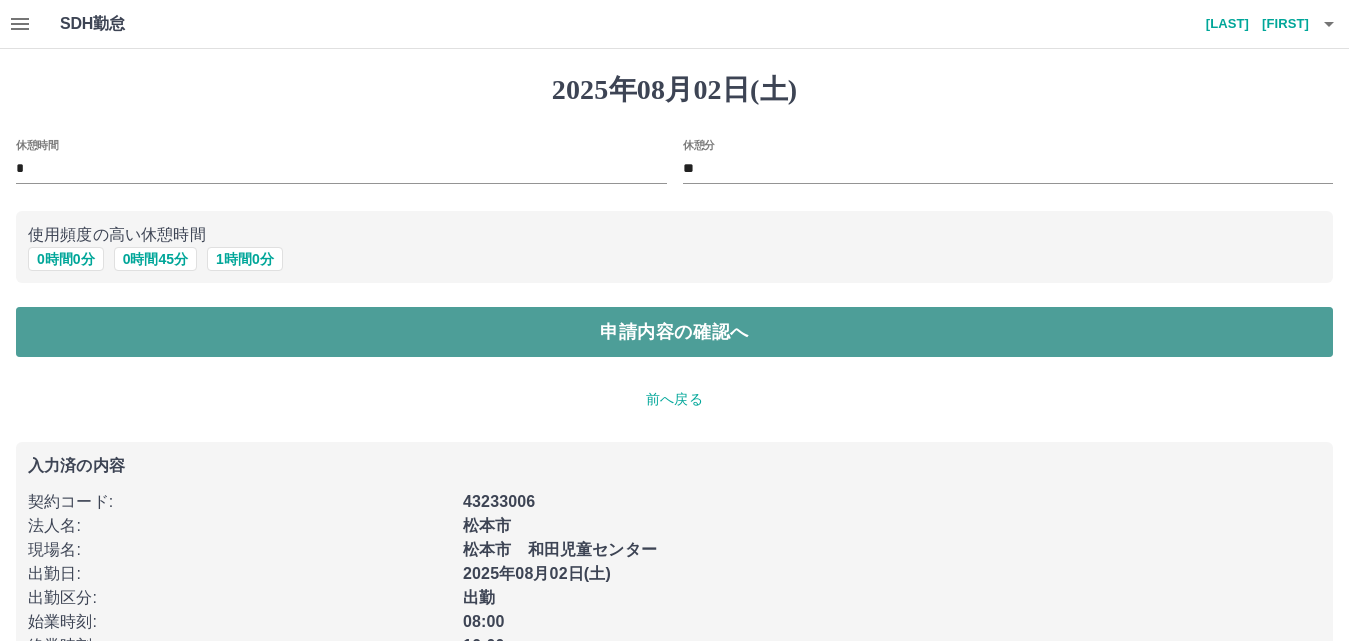 click on "申請内容の確認へ" at bounding box center [674, 332] 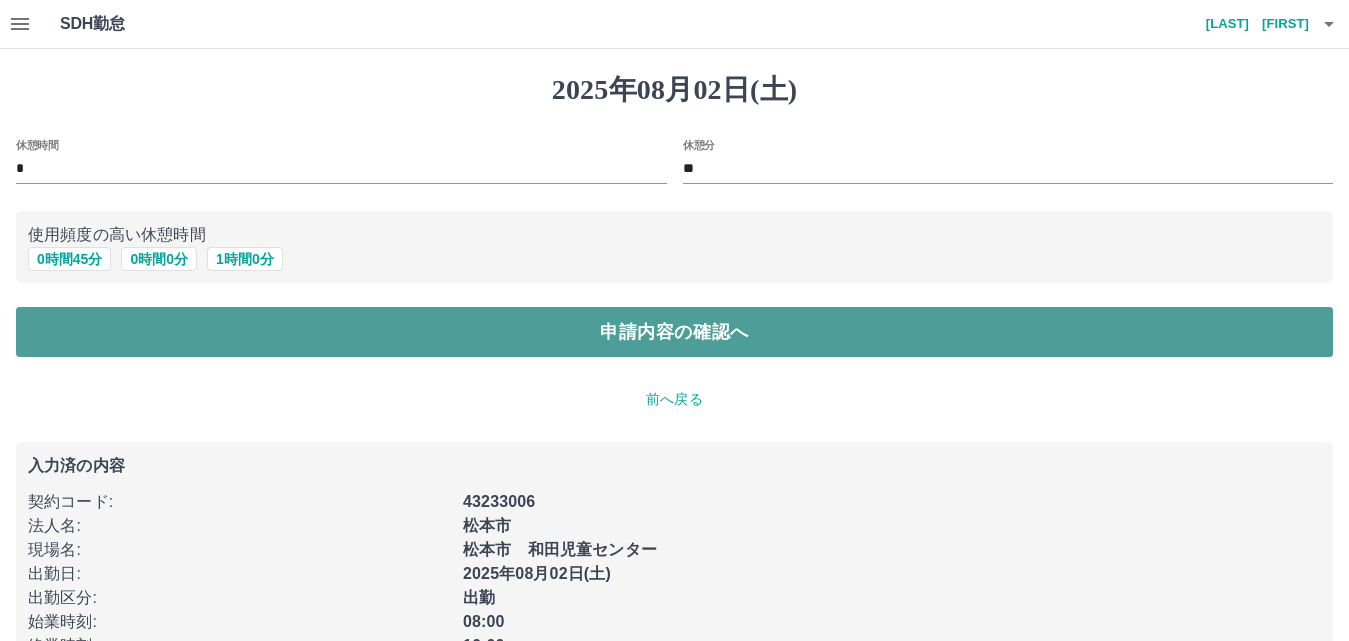 click on "申請内容の確認へ" at bounding box center (674, 332) 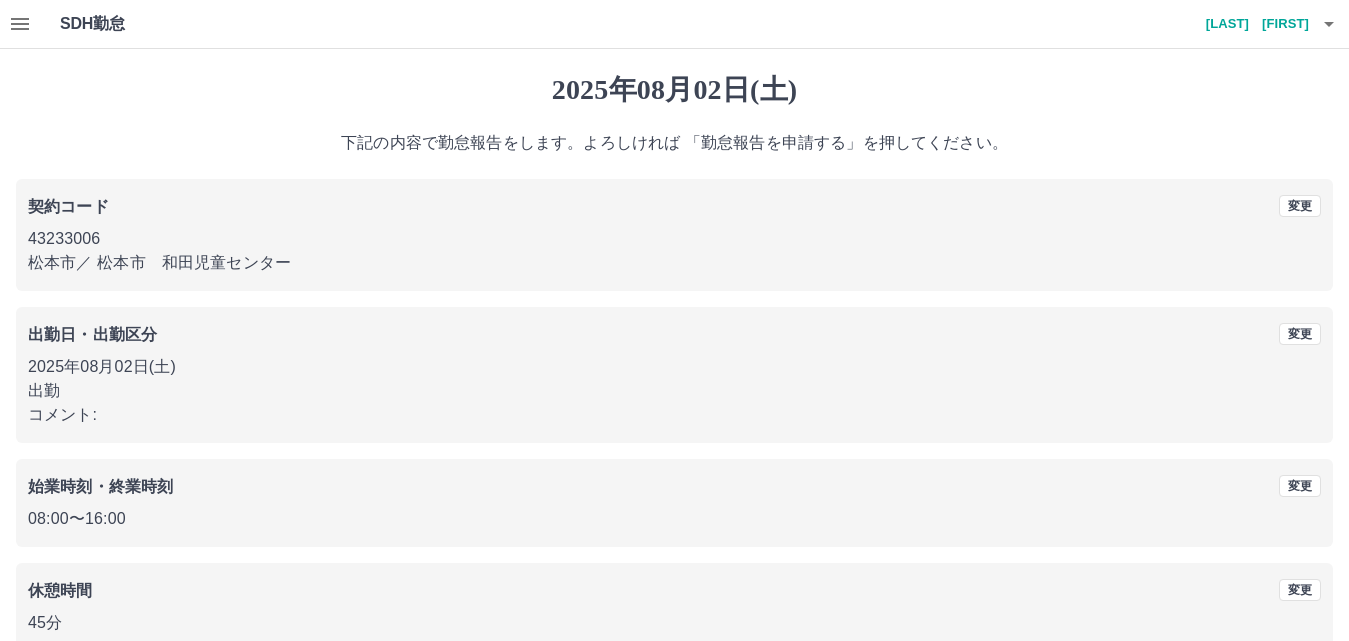 drag, startPoint x: 324, startPoint y: 322, endPoint x: 716, endPoint y: 281, distance: 394.1383 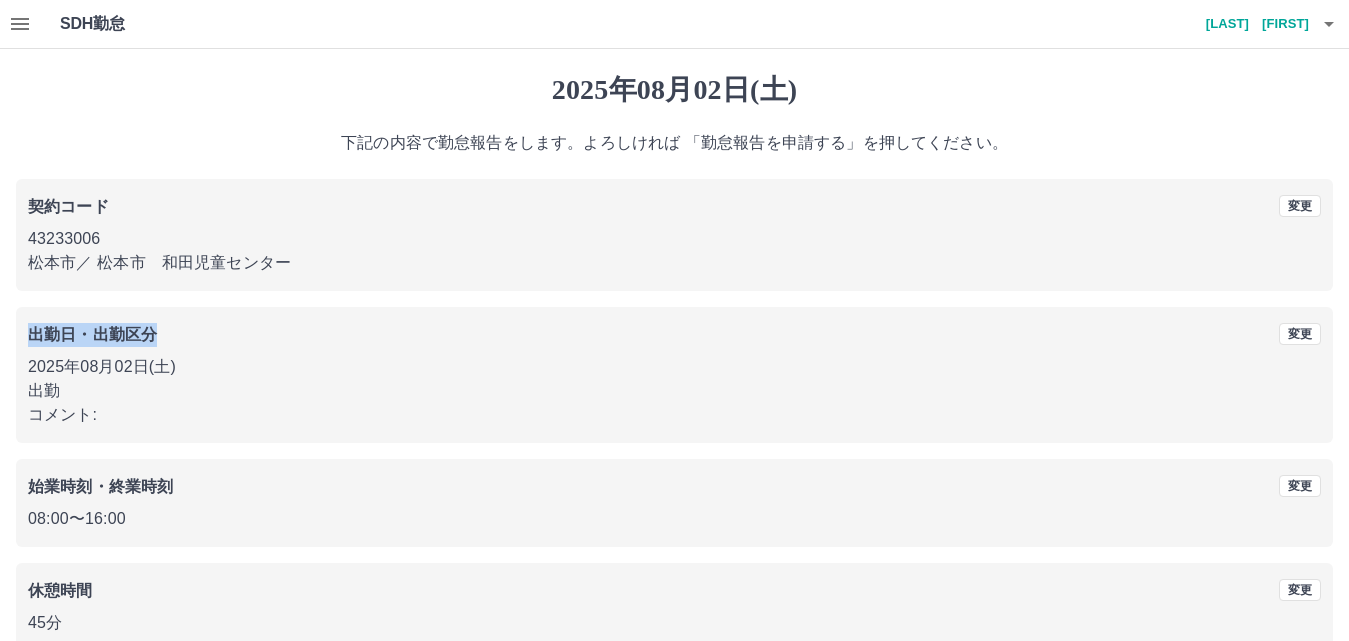 click on "出勤日・出勤区分" at bounding box center [513, 335] 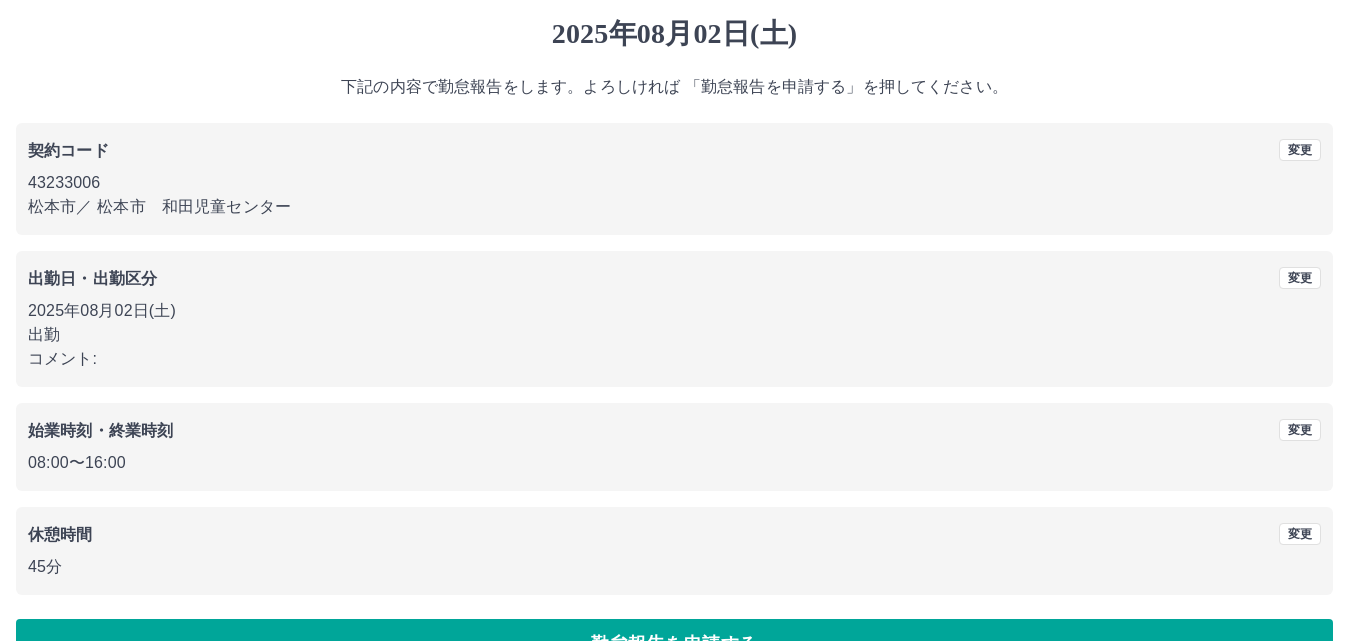 scroll, scrollTop: 108, scrollLeft: 0, axis: vertical 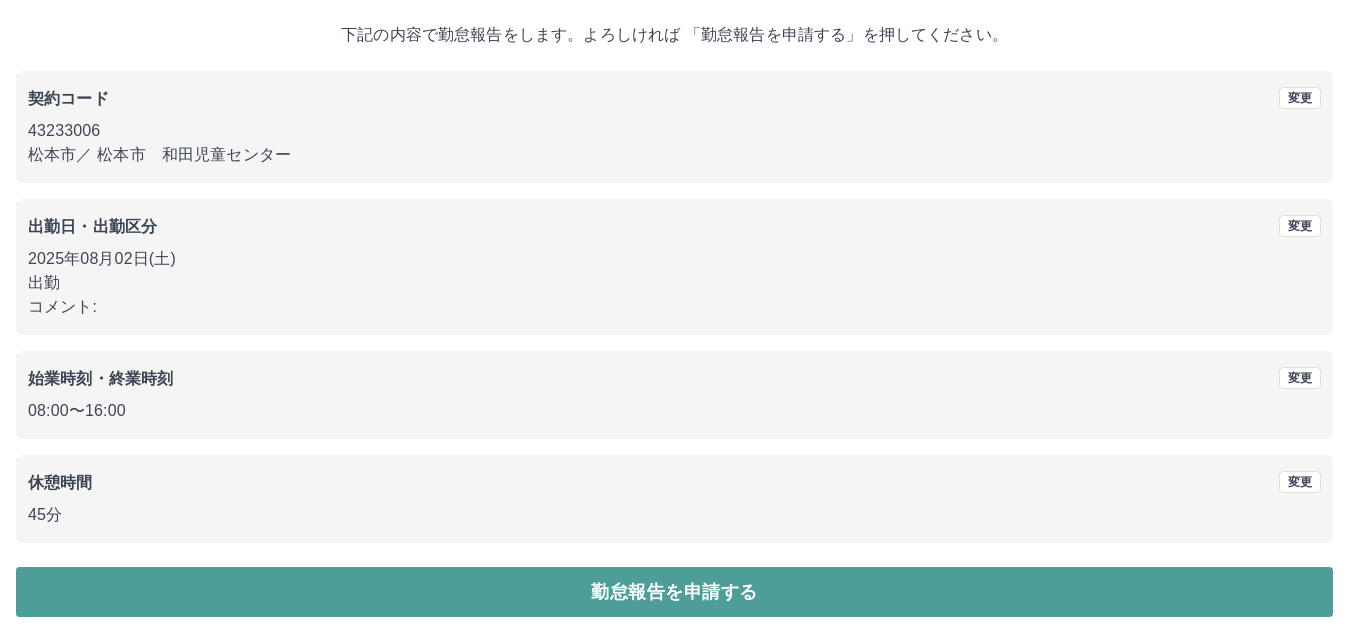click on "勤怠報告を申請する" at bounding box center [674, 592] 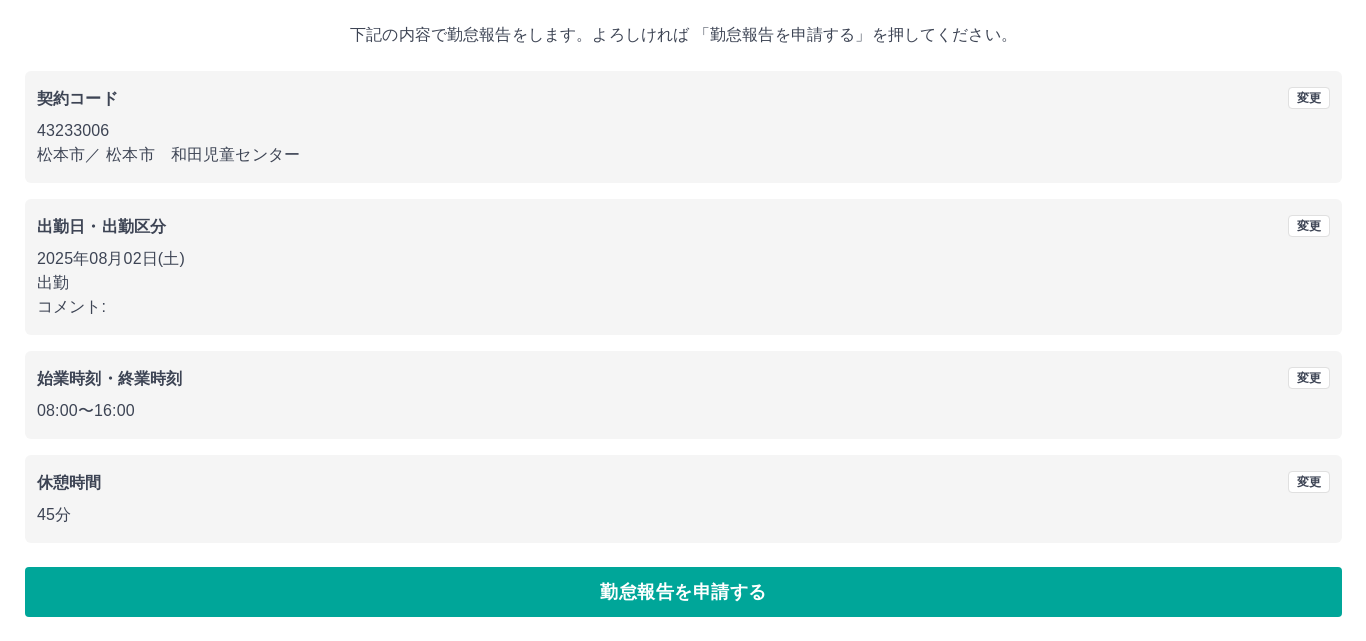 scroll, scrollTop: 0, scrollLeft: 0, axis: both 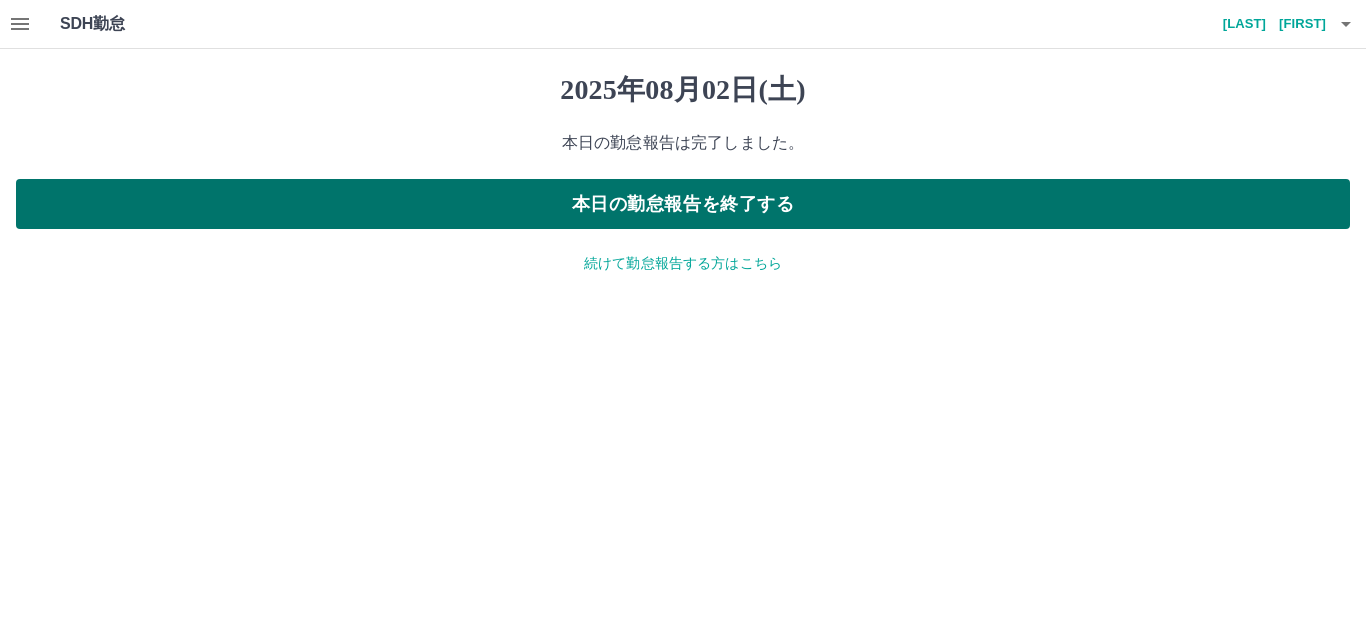 click on "本日の勤怠報告を終了する" at bounding box center (683, 204) 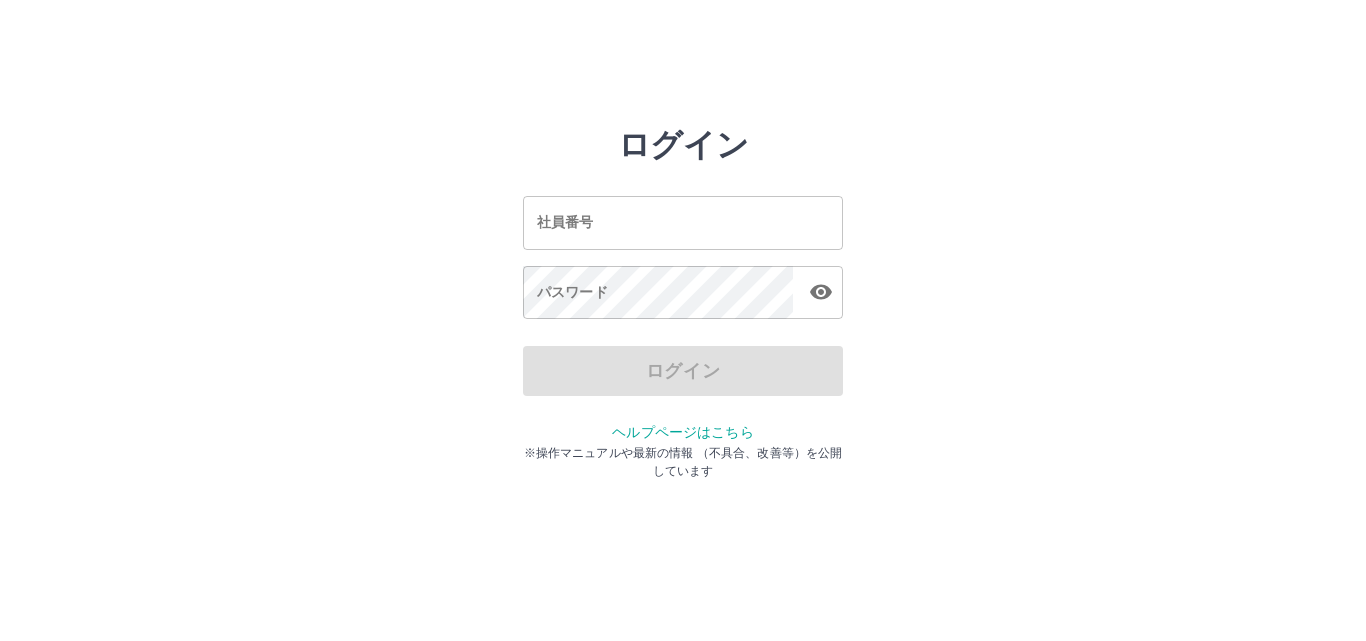scroll, scrollTop: 0, scrollLeft: 0, axis: both 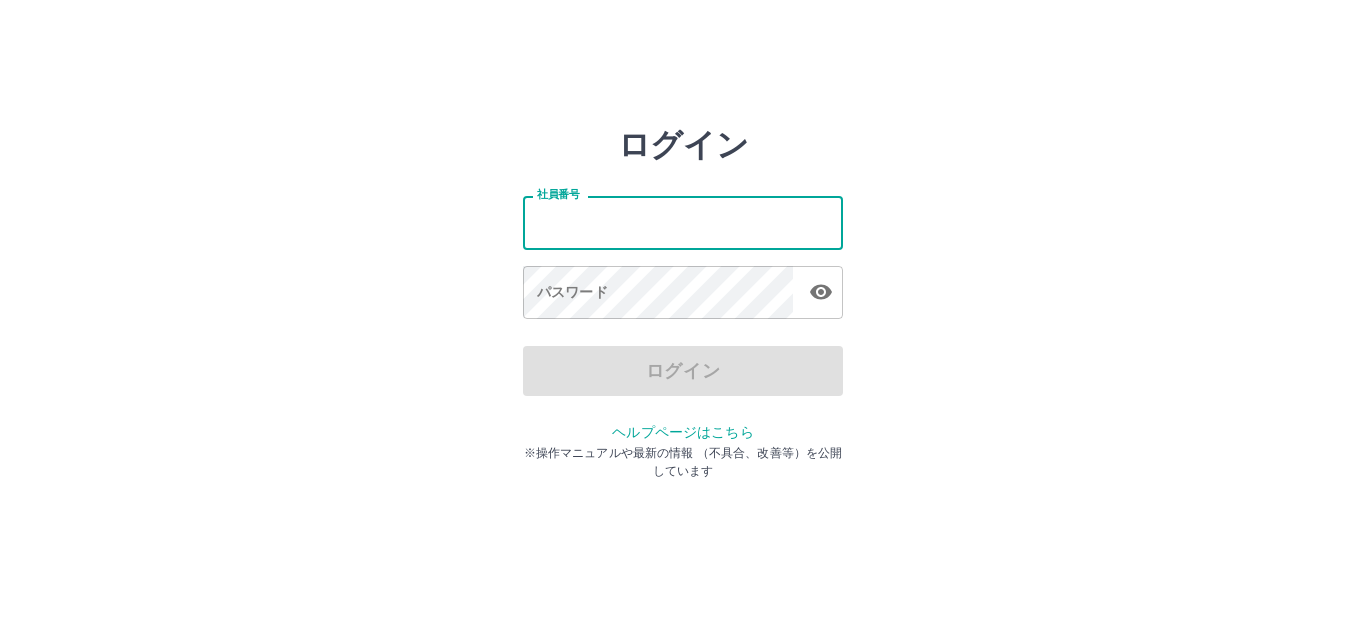 click on "社員番号" at bounding box center [683, 222] 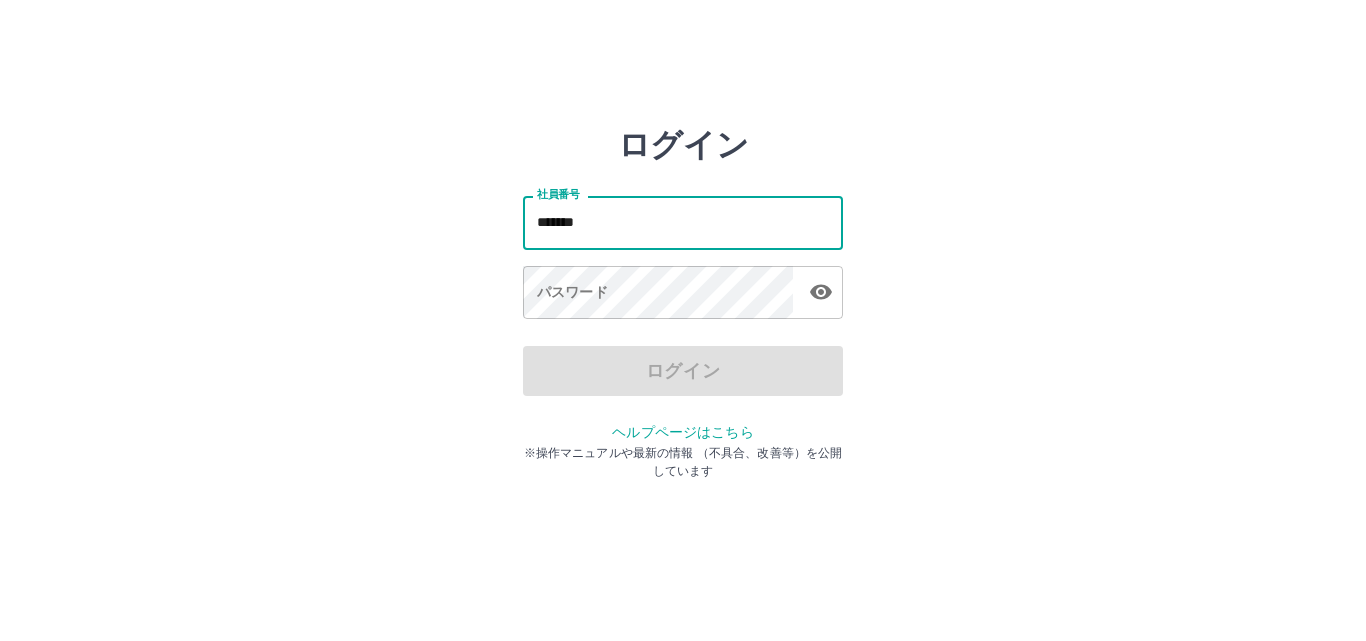 type on "*******" 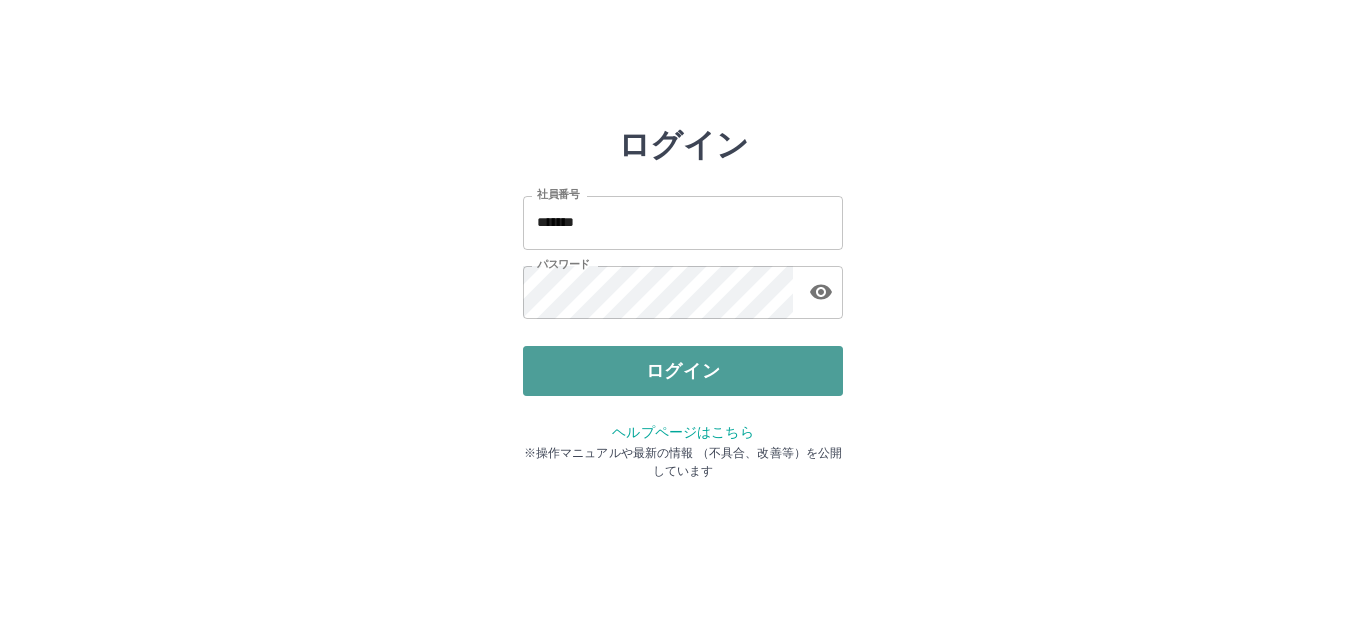 click on "ログイン" at bounding box center [683, 371] 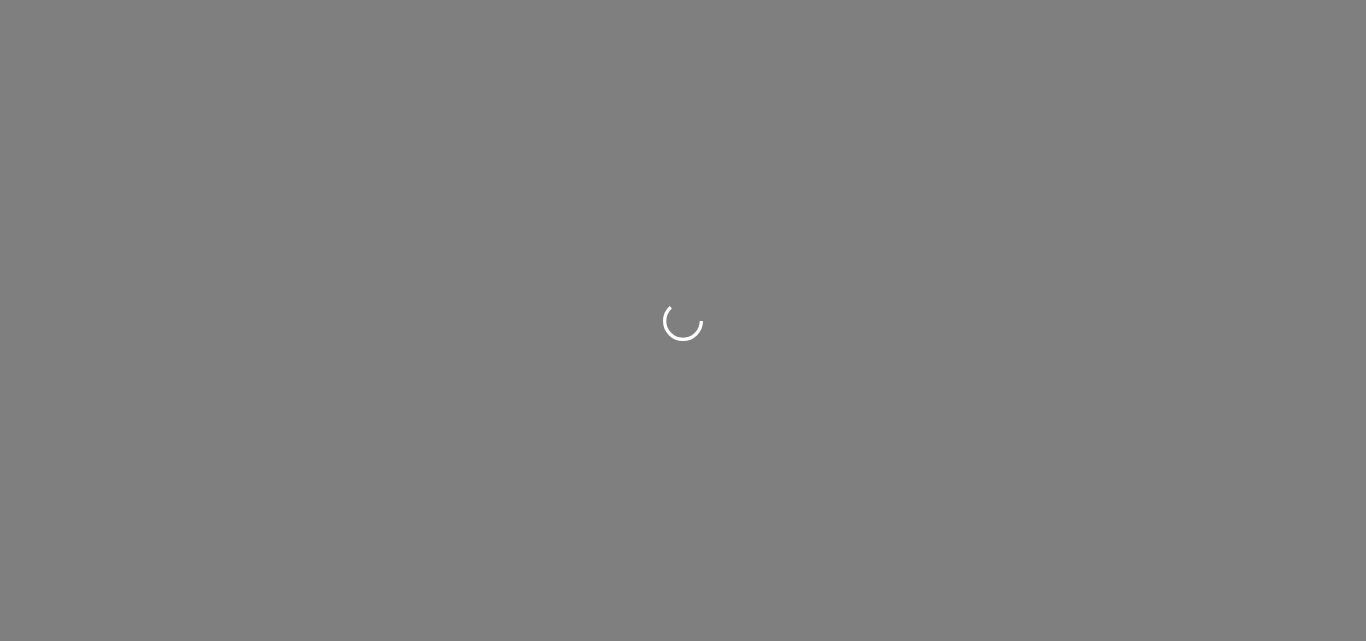 scroll, scrollTop: 0, scrollLeft: 0, axis: both 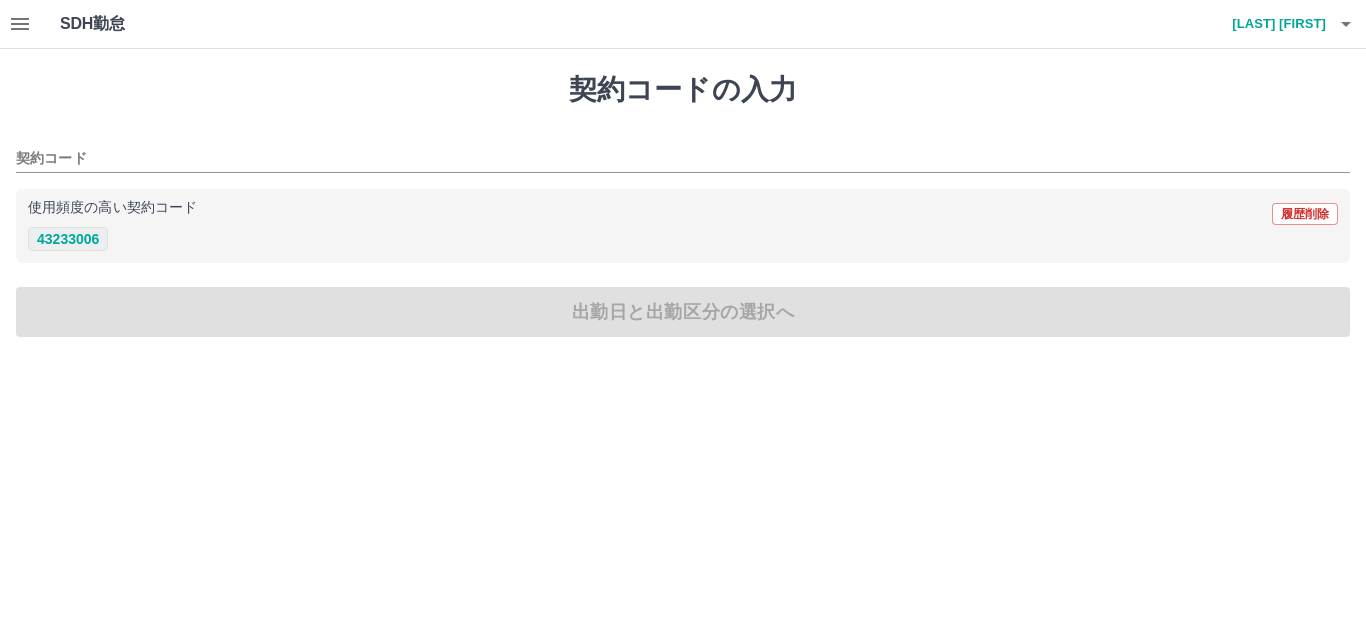 click on "43233006" at bounding box center (68, 239) 